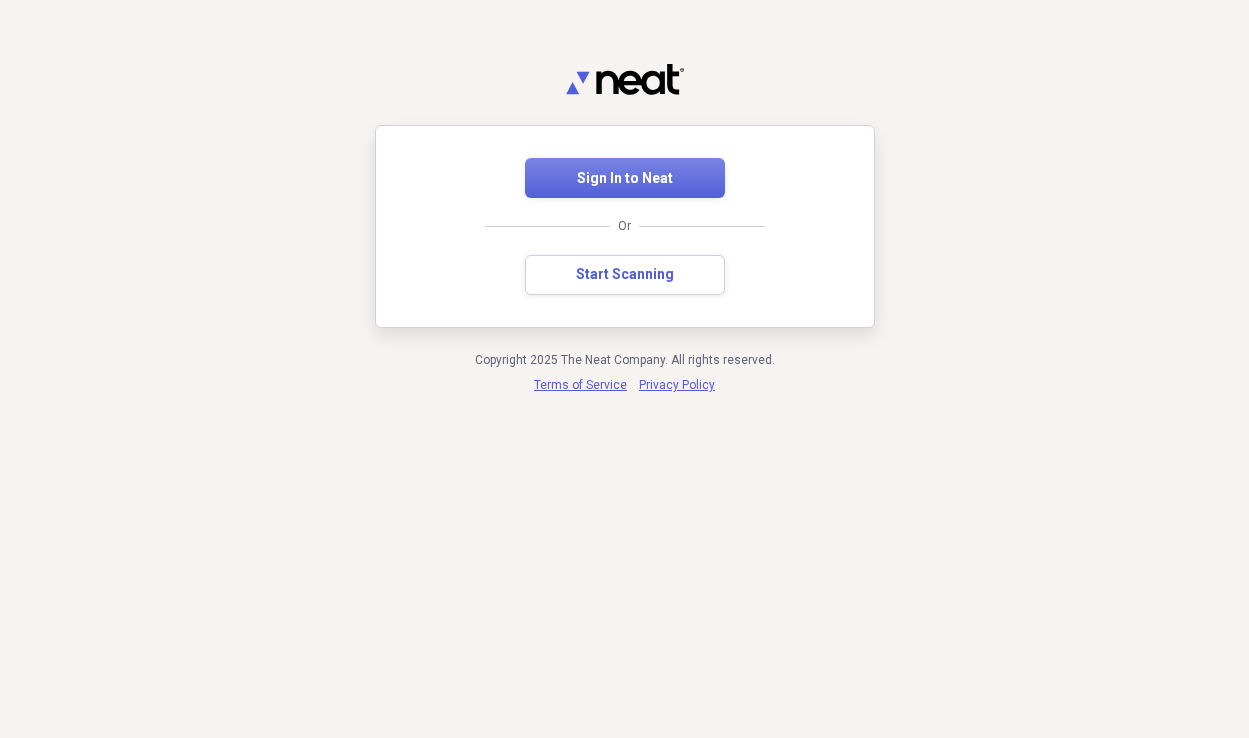 scroll, scrollTop: 0, scrollLeft: 0, axis: both 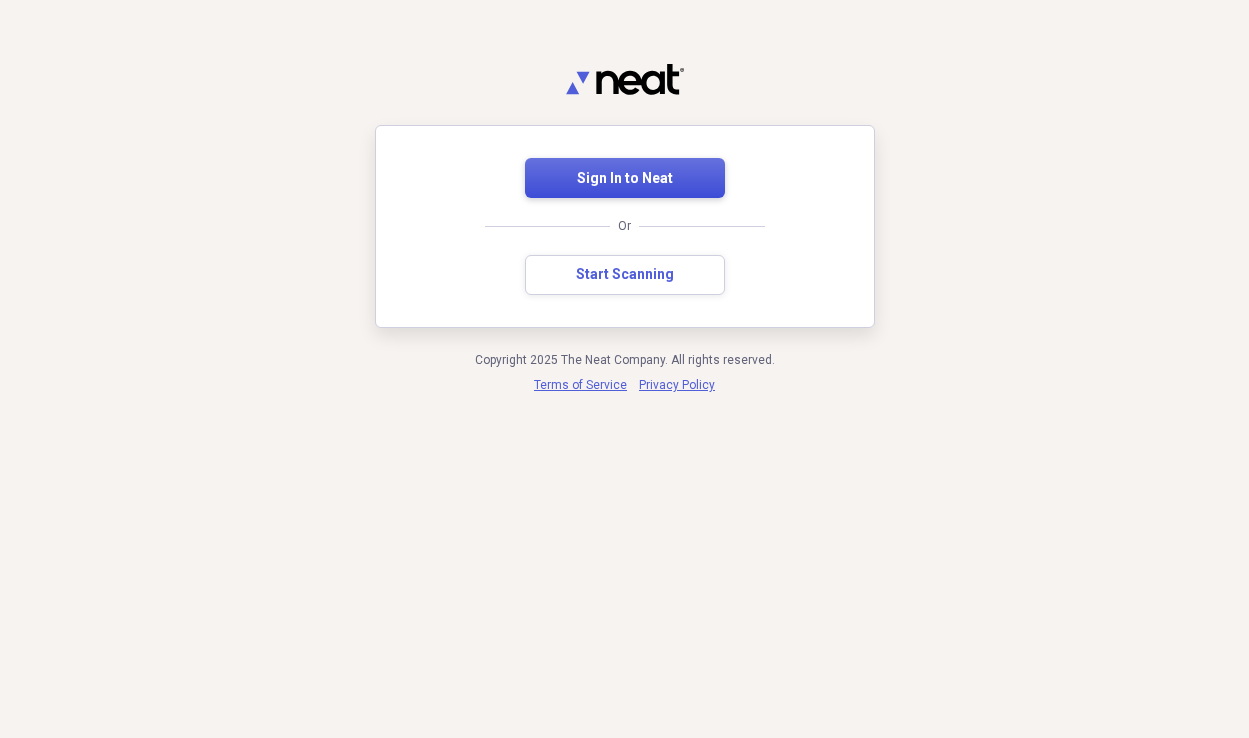 click on "Sign In to Neat" at bounding box center [625, 179] 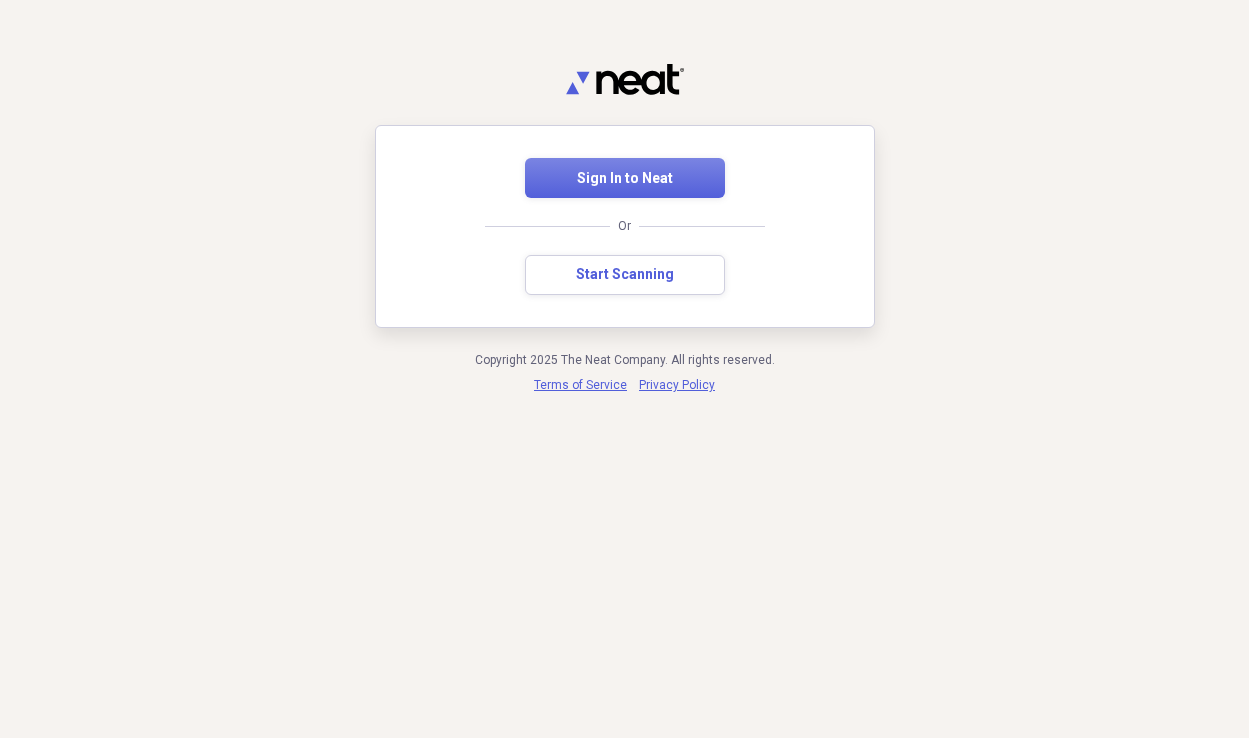 scroll, scrollTop: 0, scrollLeft: 0, axis: both 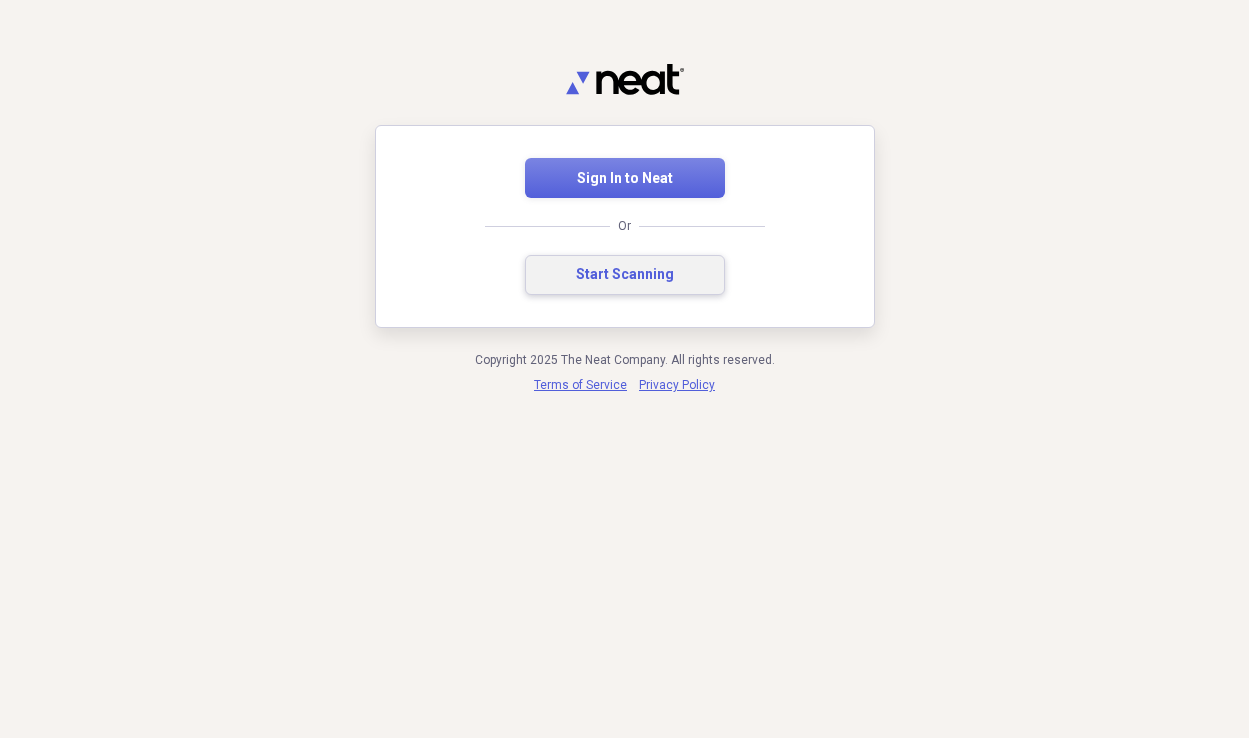 click on "Start Scanning" at bounding box center (625, 275) 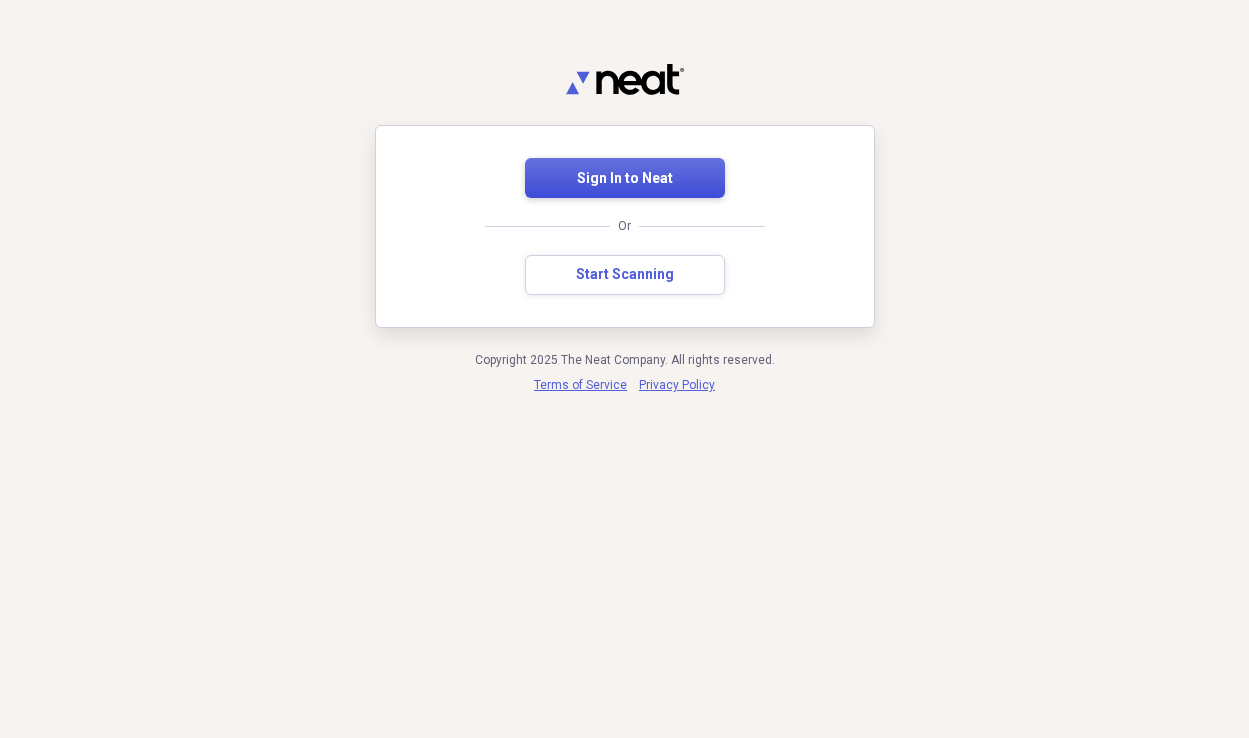 click on "Sign In to Neat" at bounding box center (625, 179) 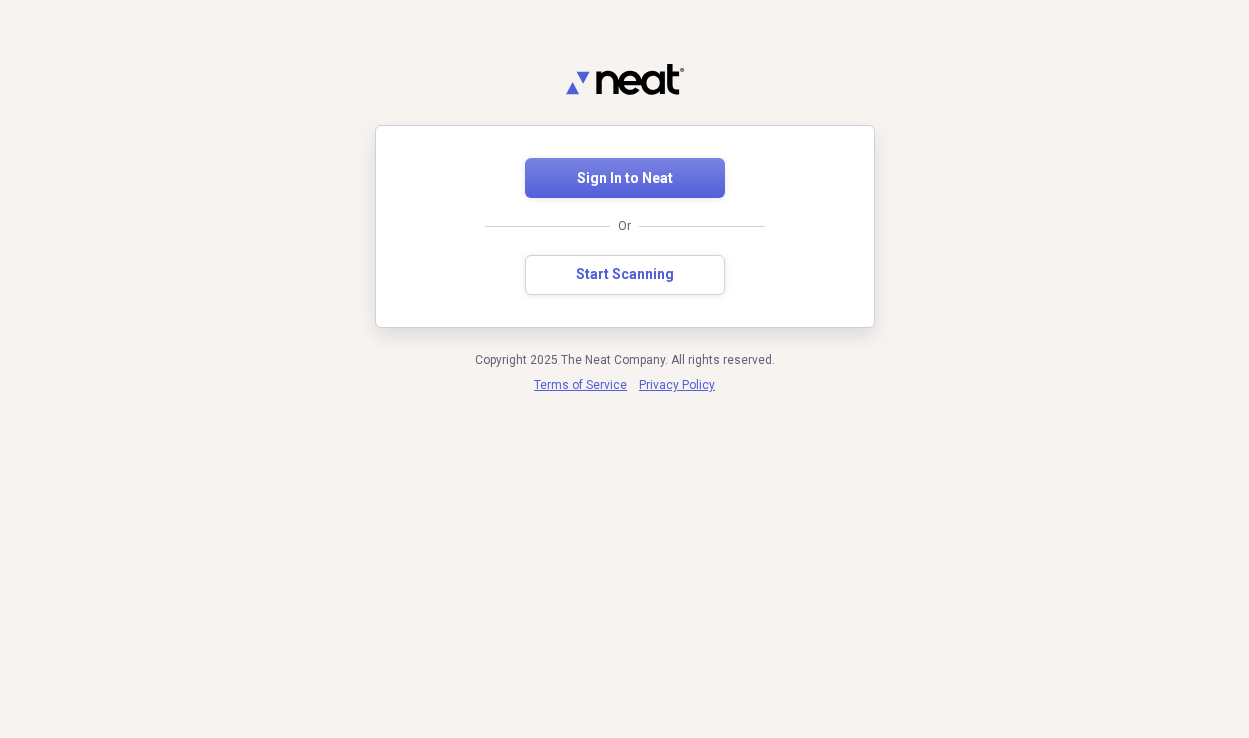 scroll, scrollTop: 0, scrollLeft: 0, axis: both 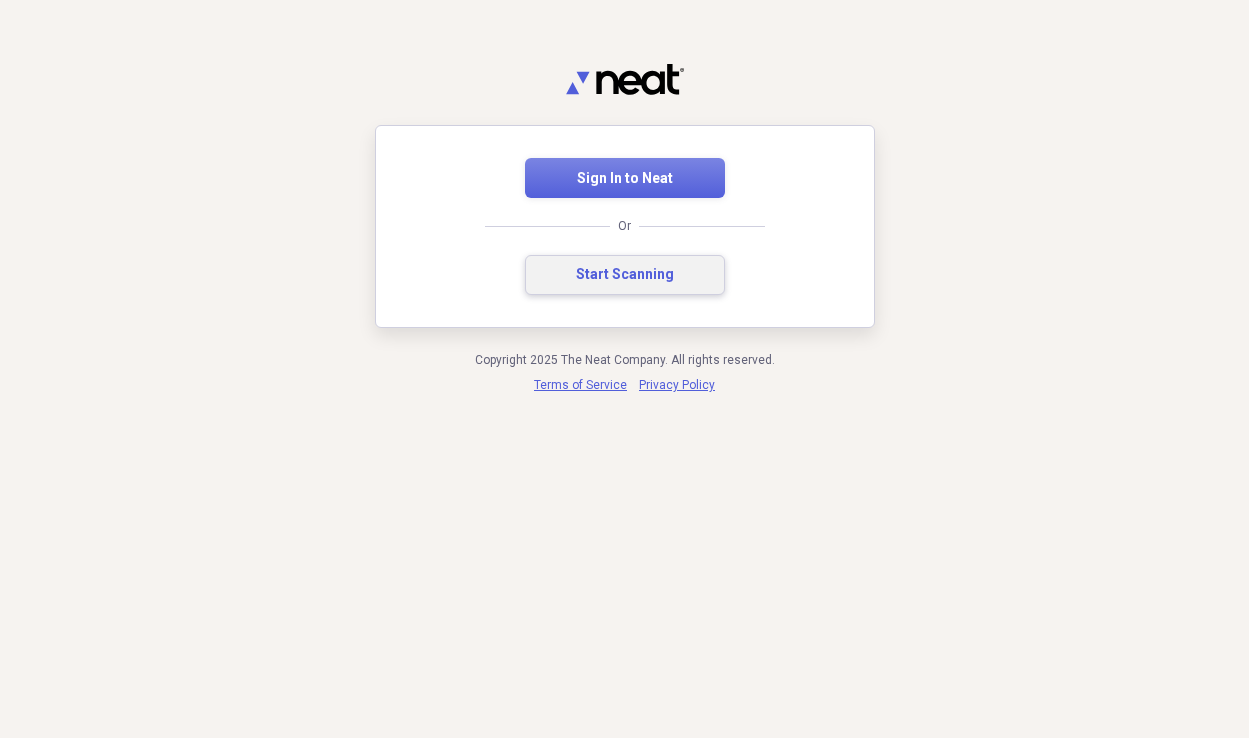 click on "Start Scanning" at bounding box center (625, 275) 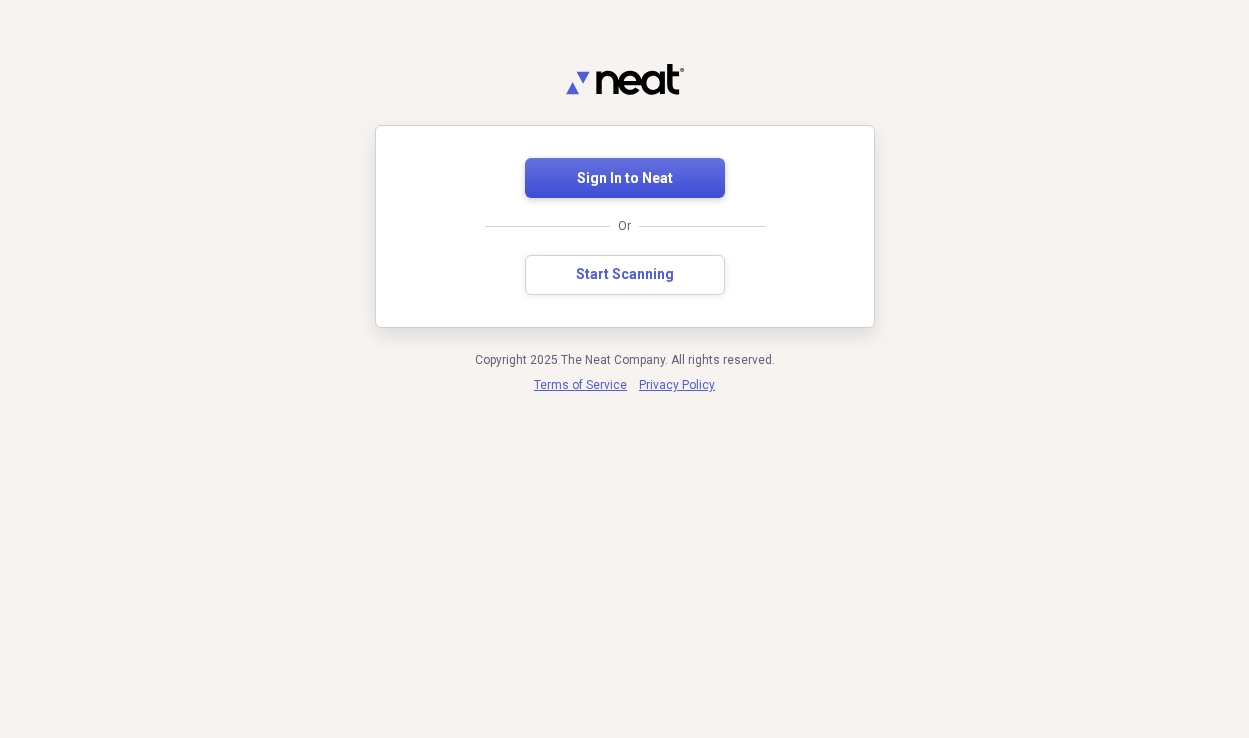 click on "Sign In to Neat" at bounding box center [625, 179] 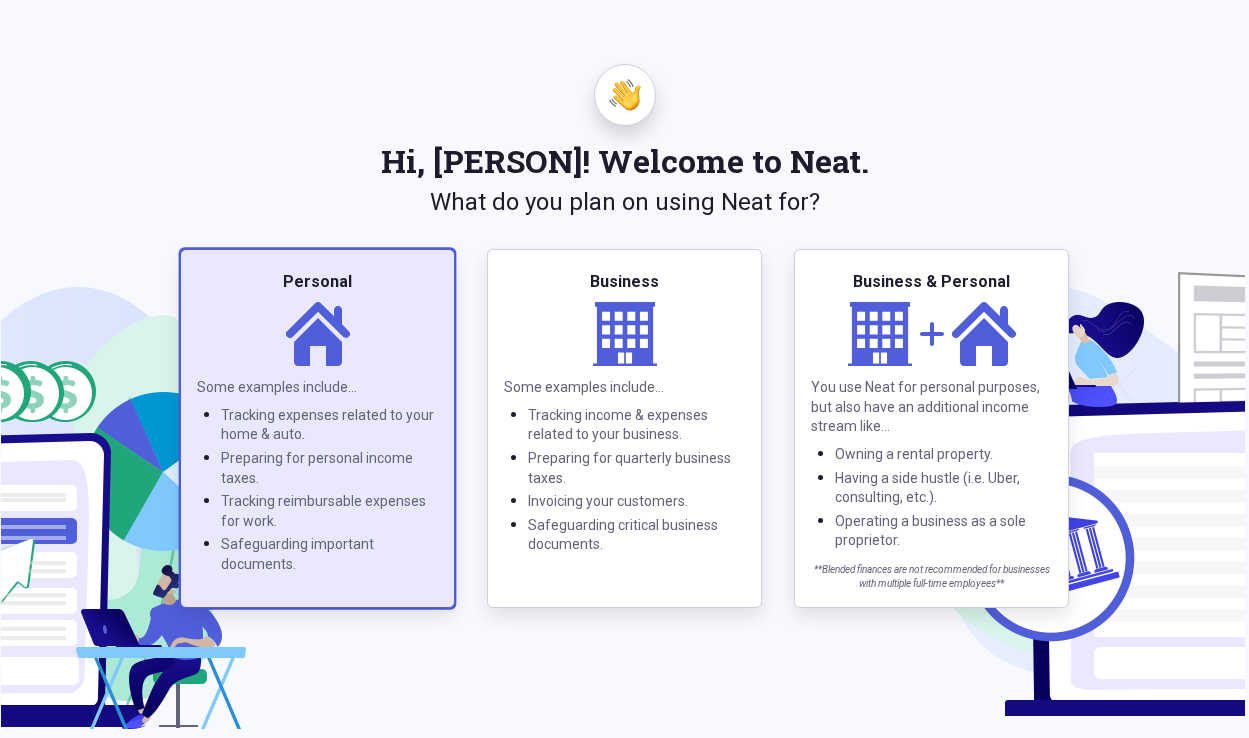 click on "Personal" at bounding box center [317, 282] 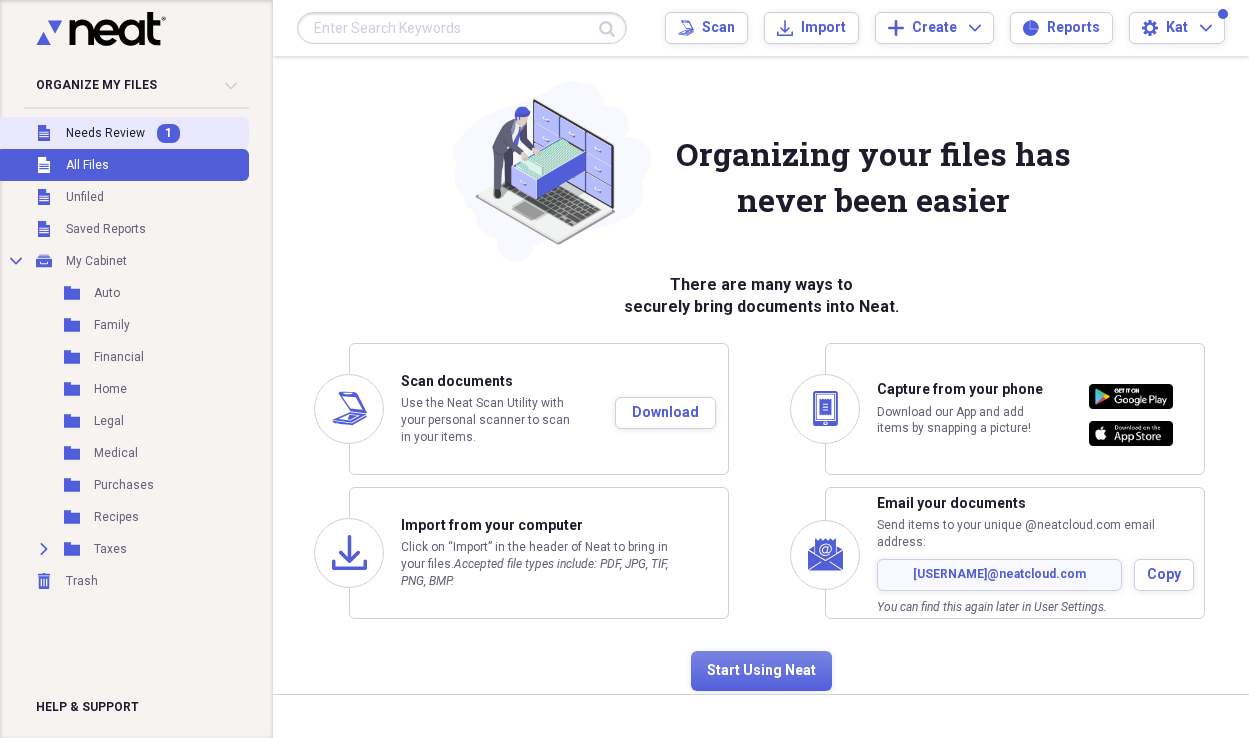 click on "Needs Review" at bounding box center (105, 133) 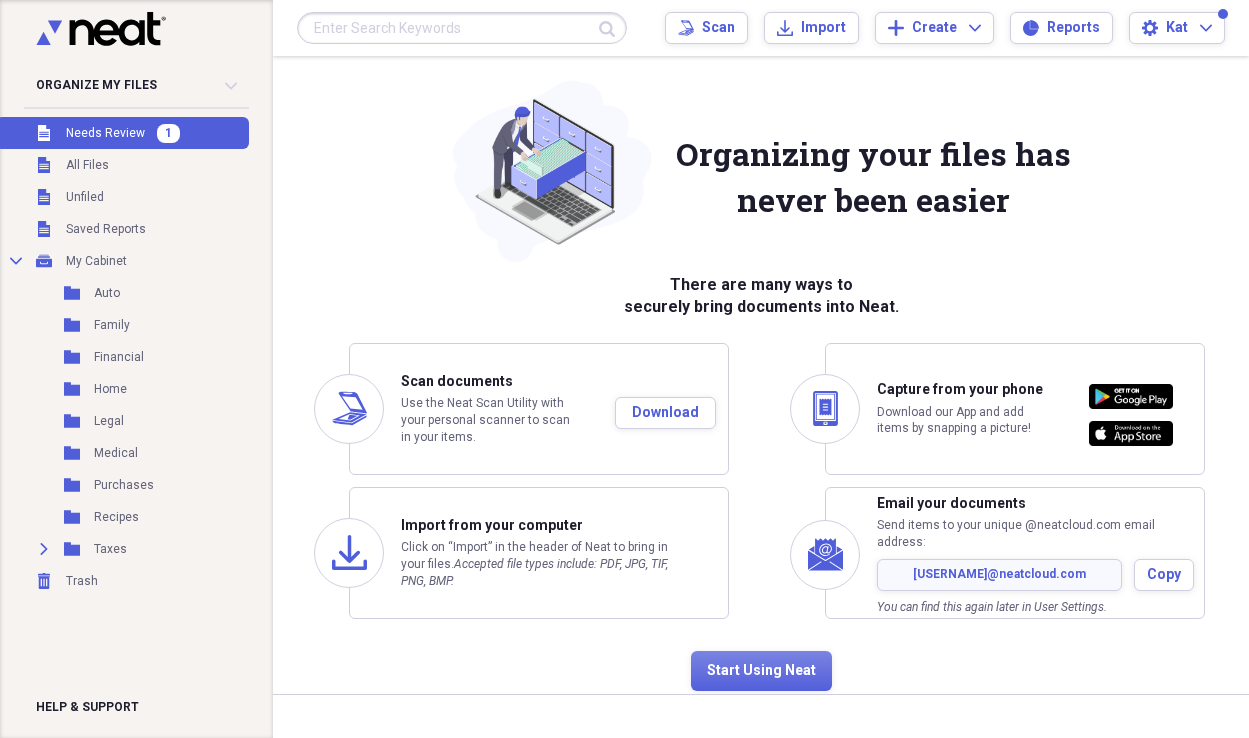 click on "Needs Review" at bounding box center (105, 133) 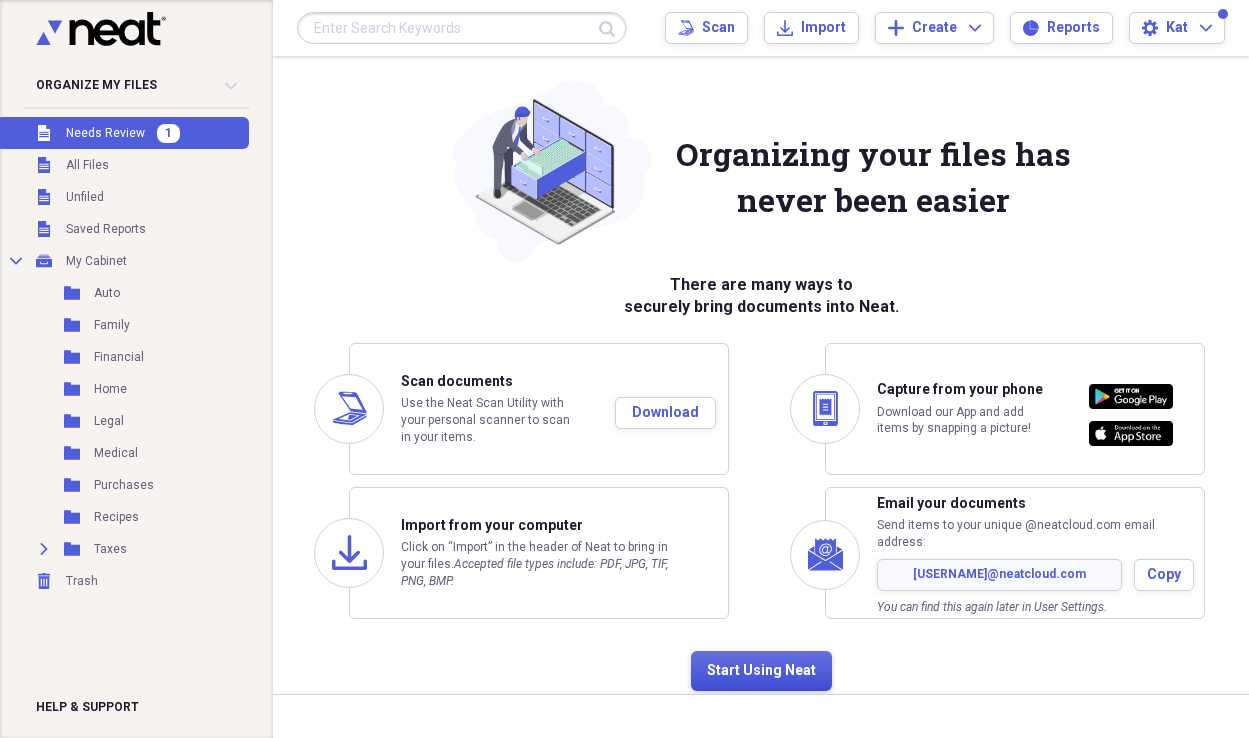 click on "Start Using Neat" at bounding box center [761, 671] 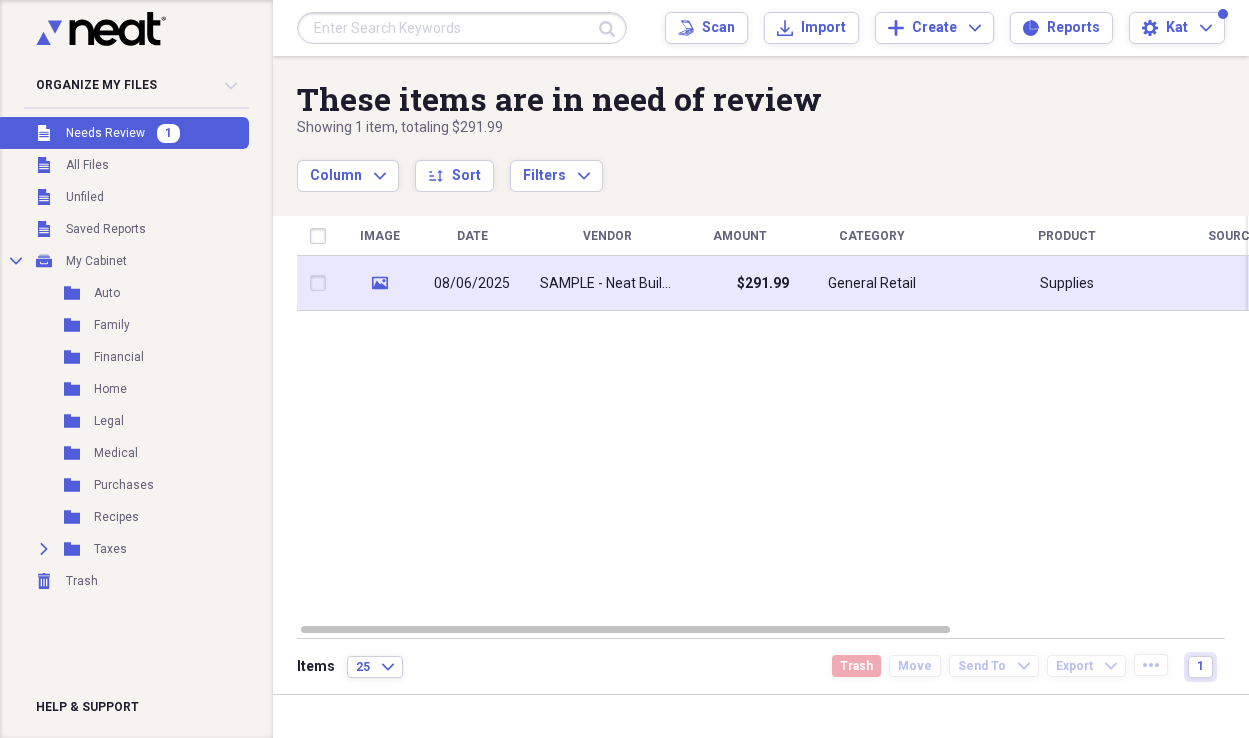 click at bounding box center [322, 283] 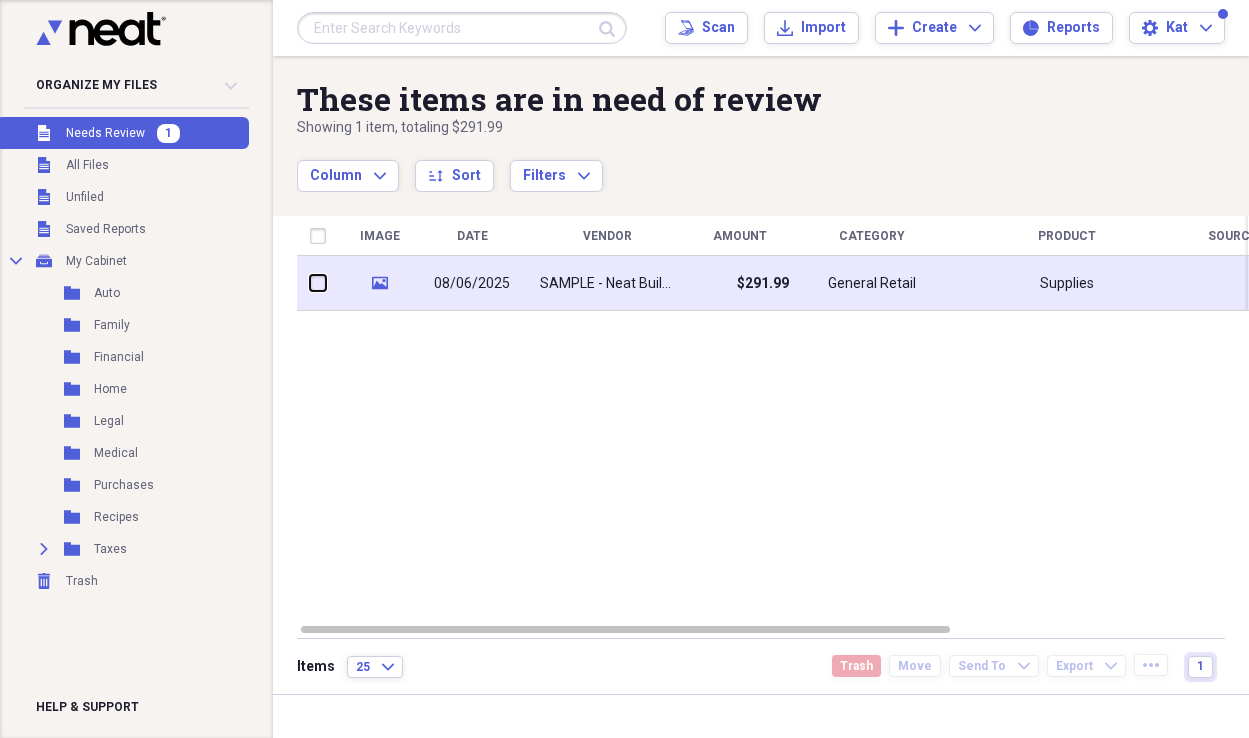 click at bounding box center [310, 283] 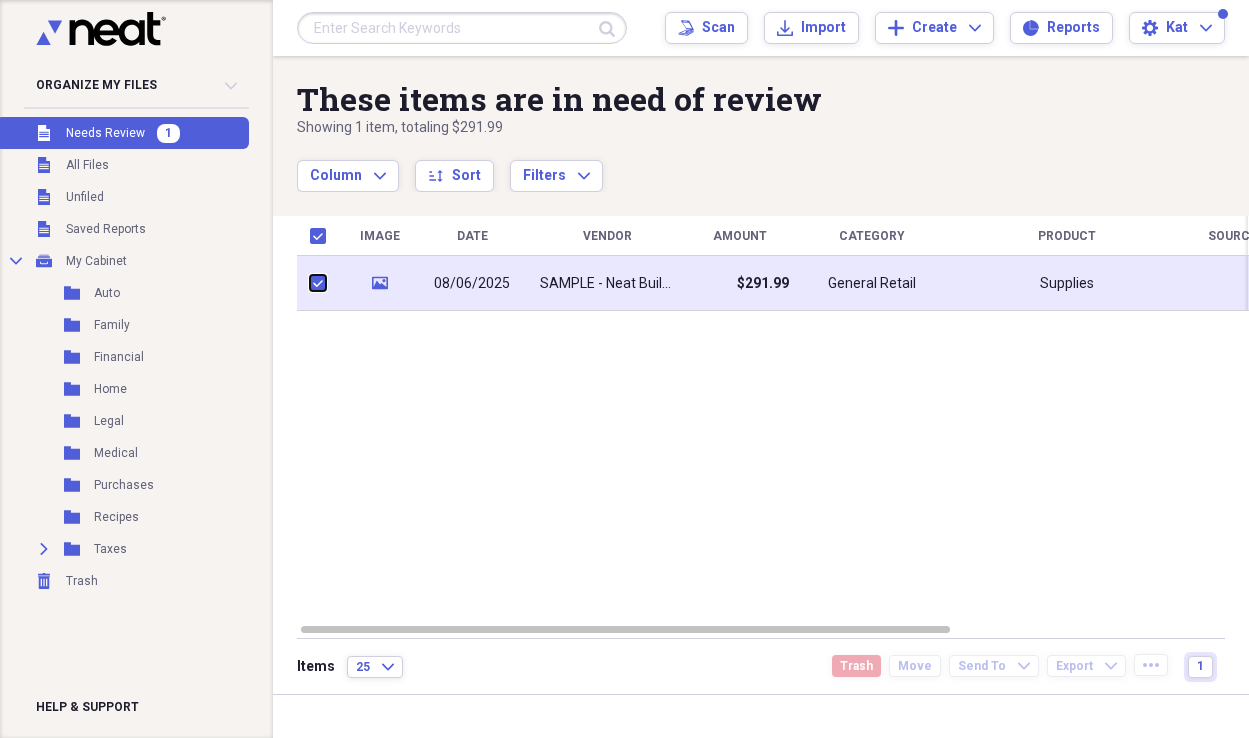 checkbox on "true" 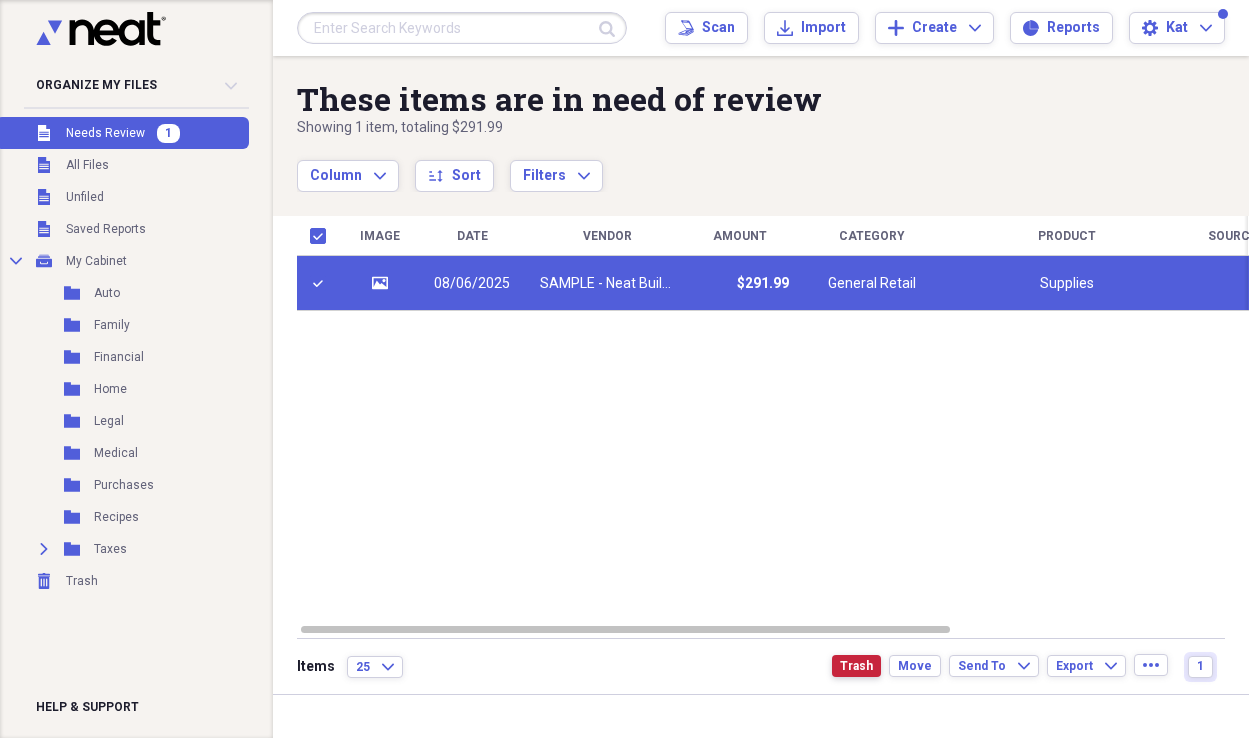 click on "Trash" at bounding box center [856, 666] 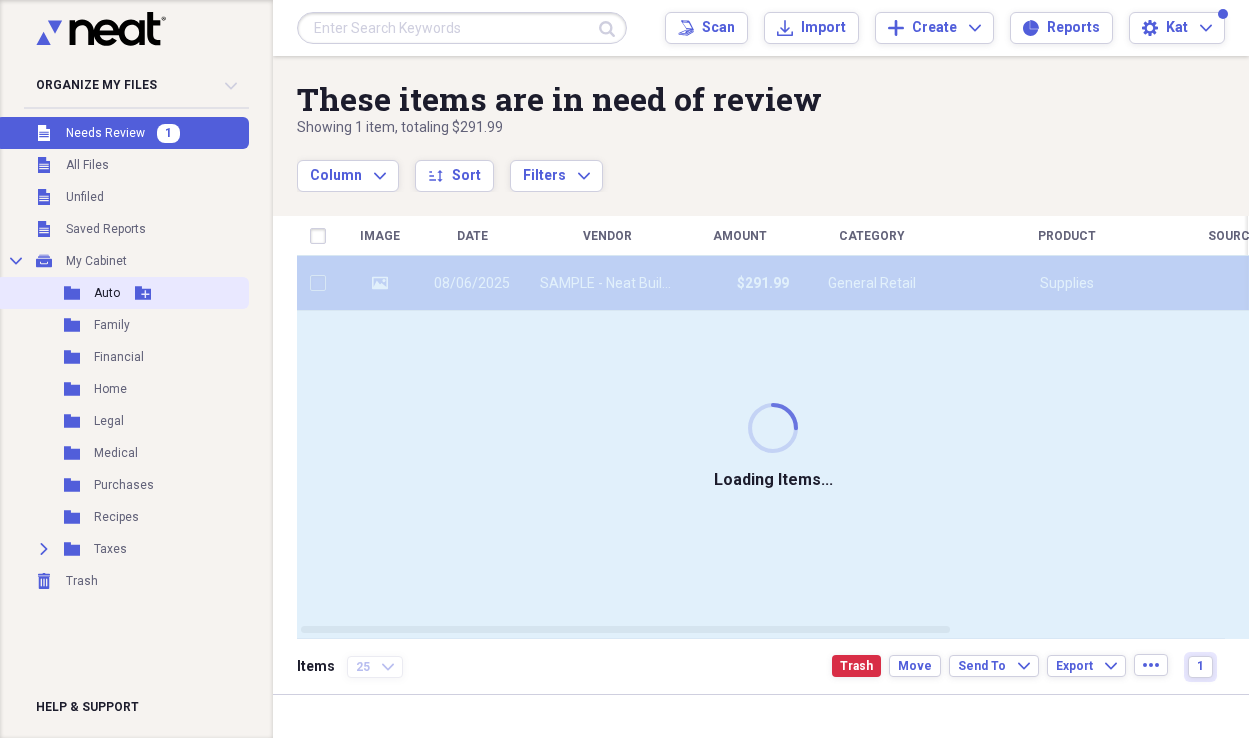 checkbox on "false" 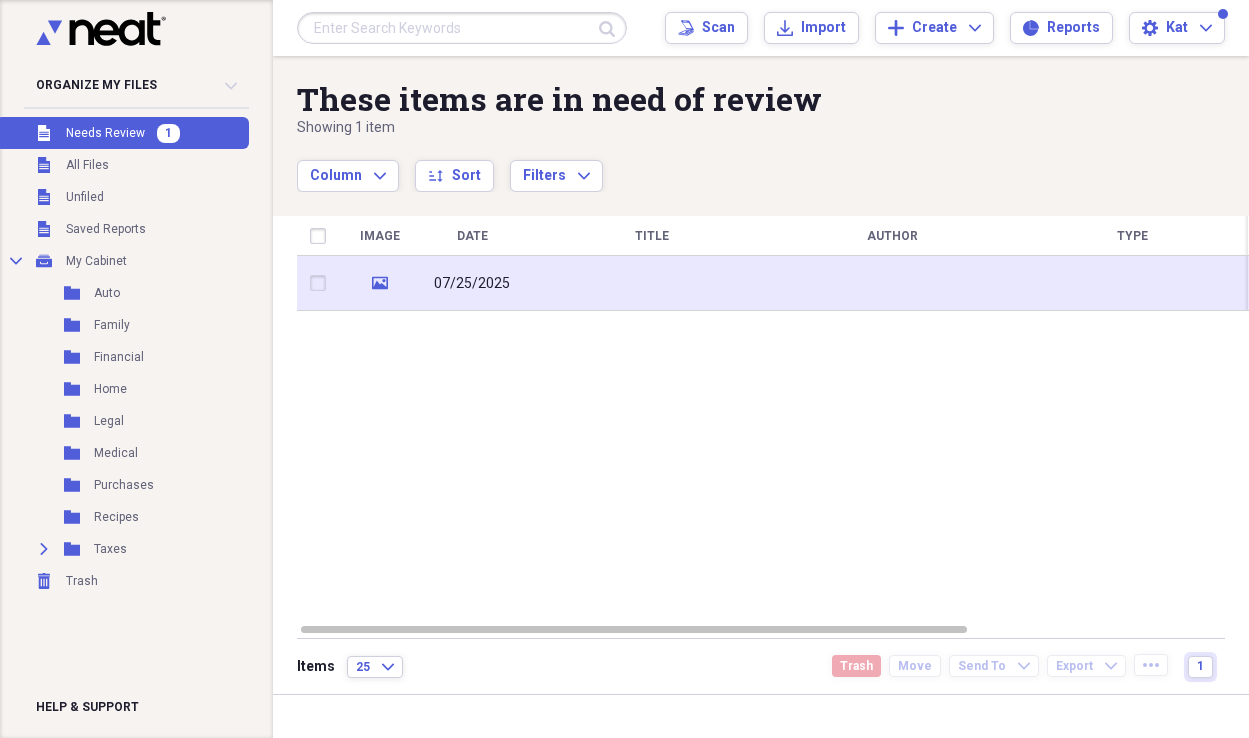 click at bounding box center (322, 283) 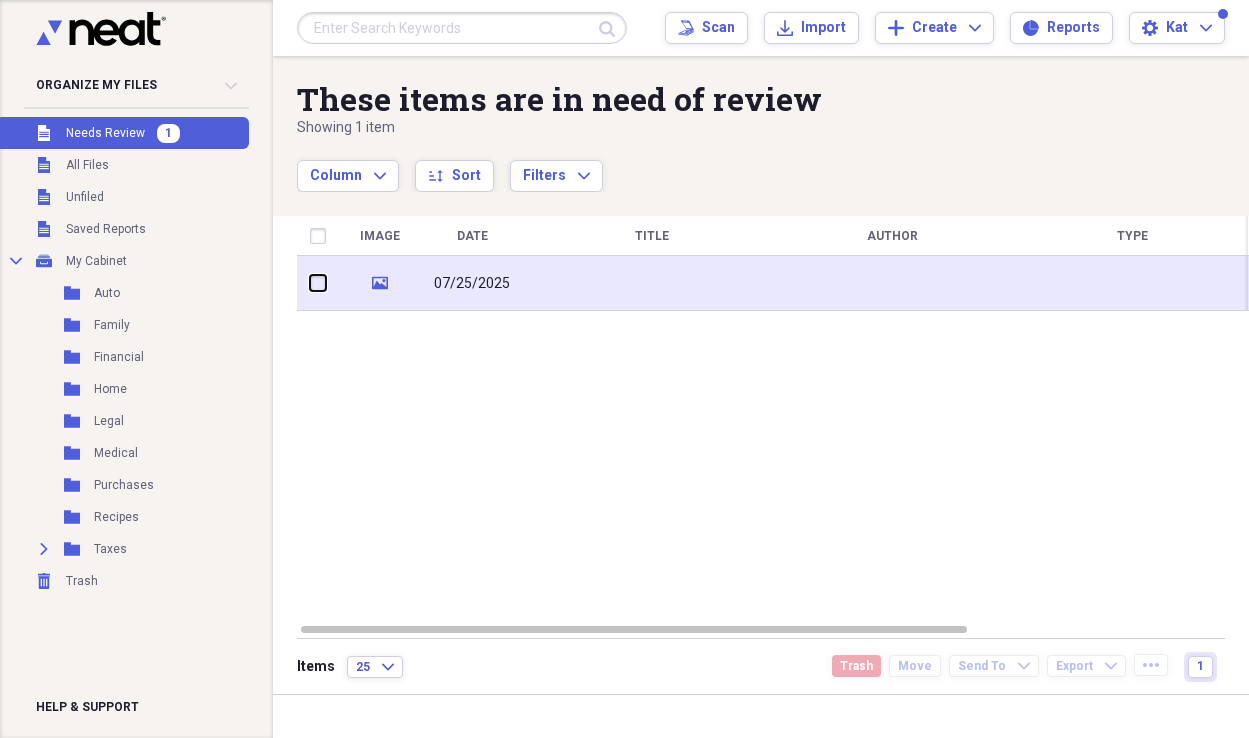 click at bounding box center (310, 283) 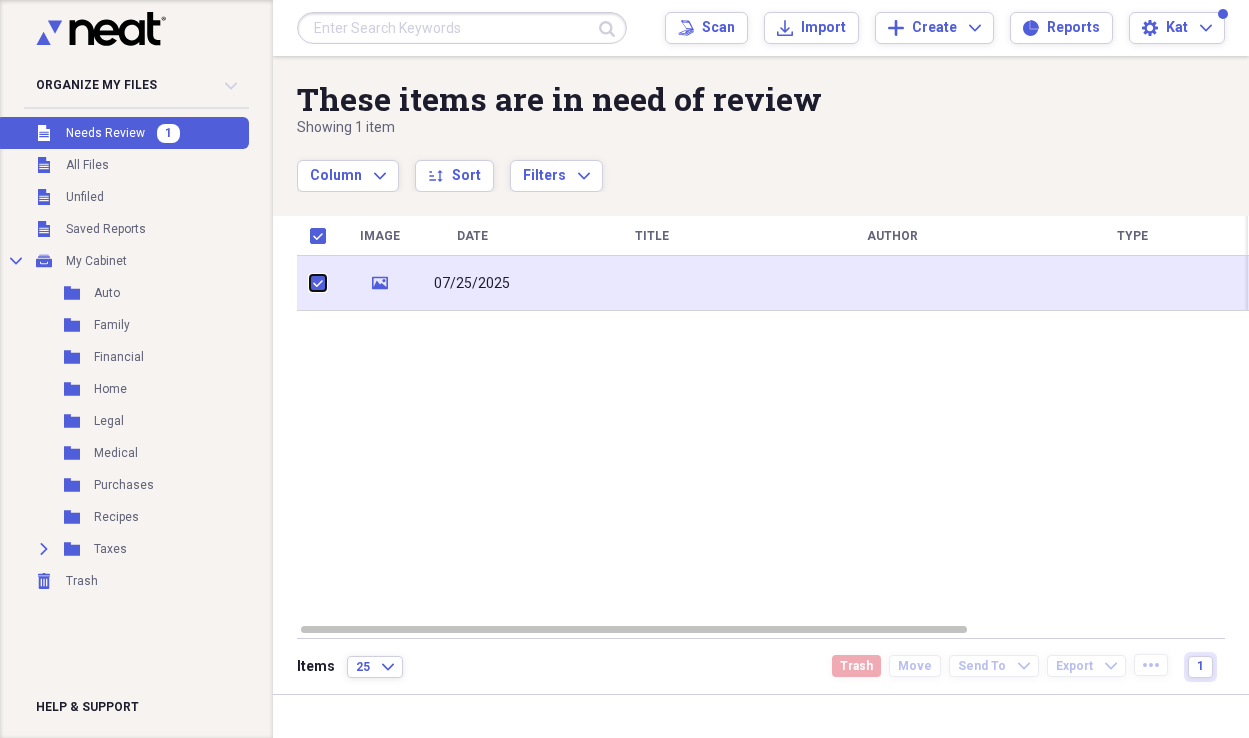 checkbox on "true" 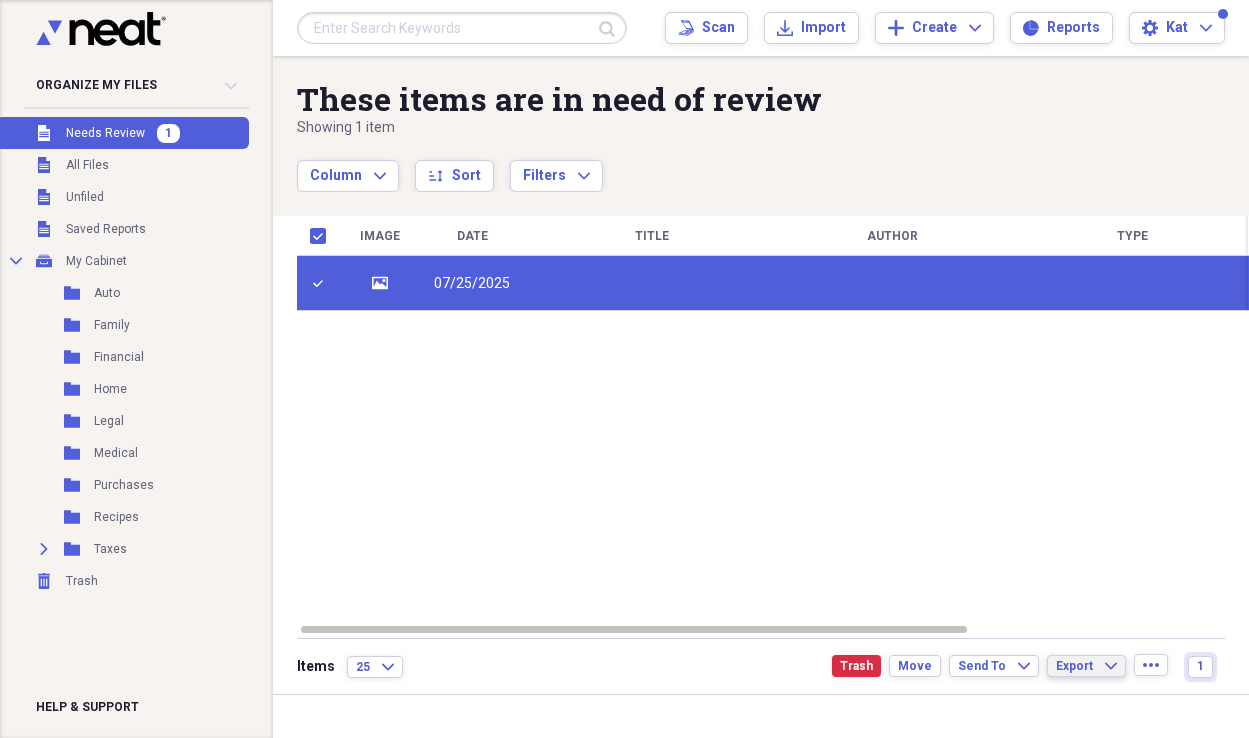 click on "Export" at bounding box center [1074, 666] 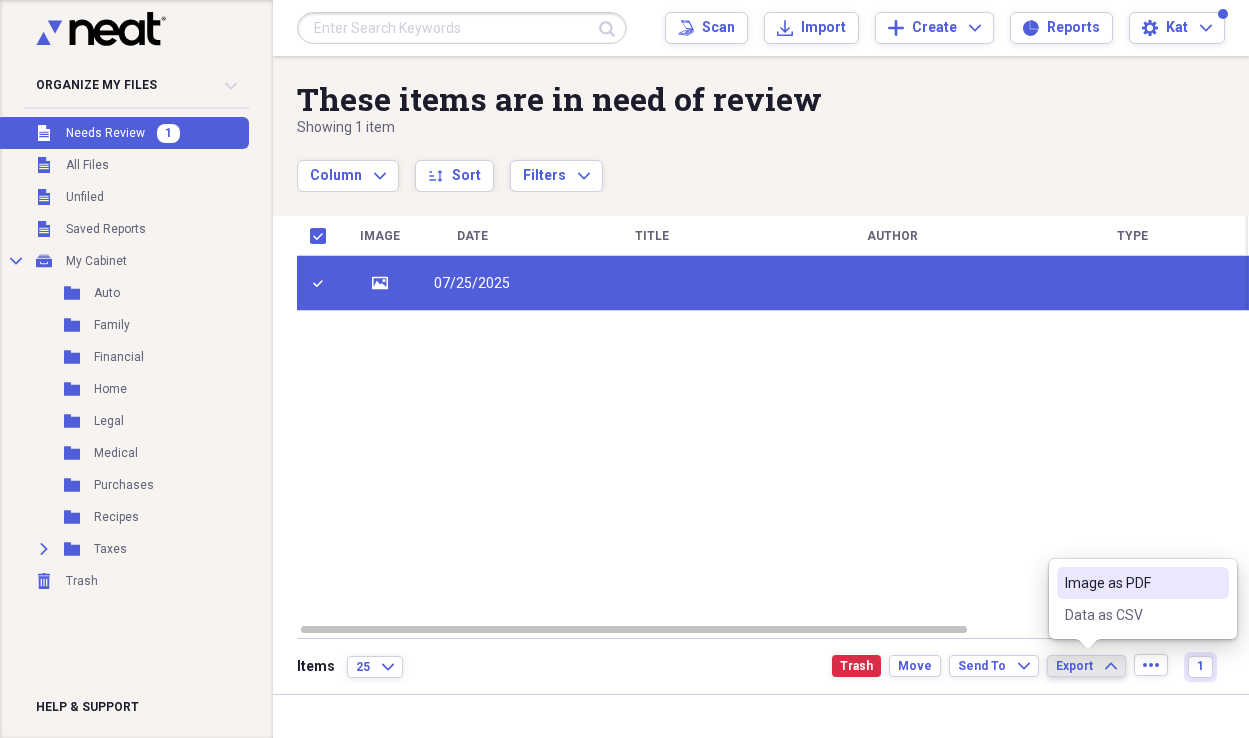 click on "Image as PDF" at bounding box center (1143, 583) 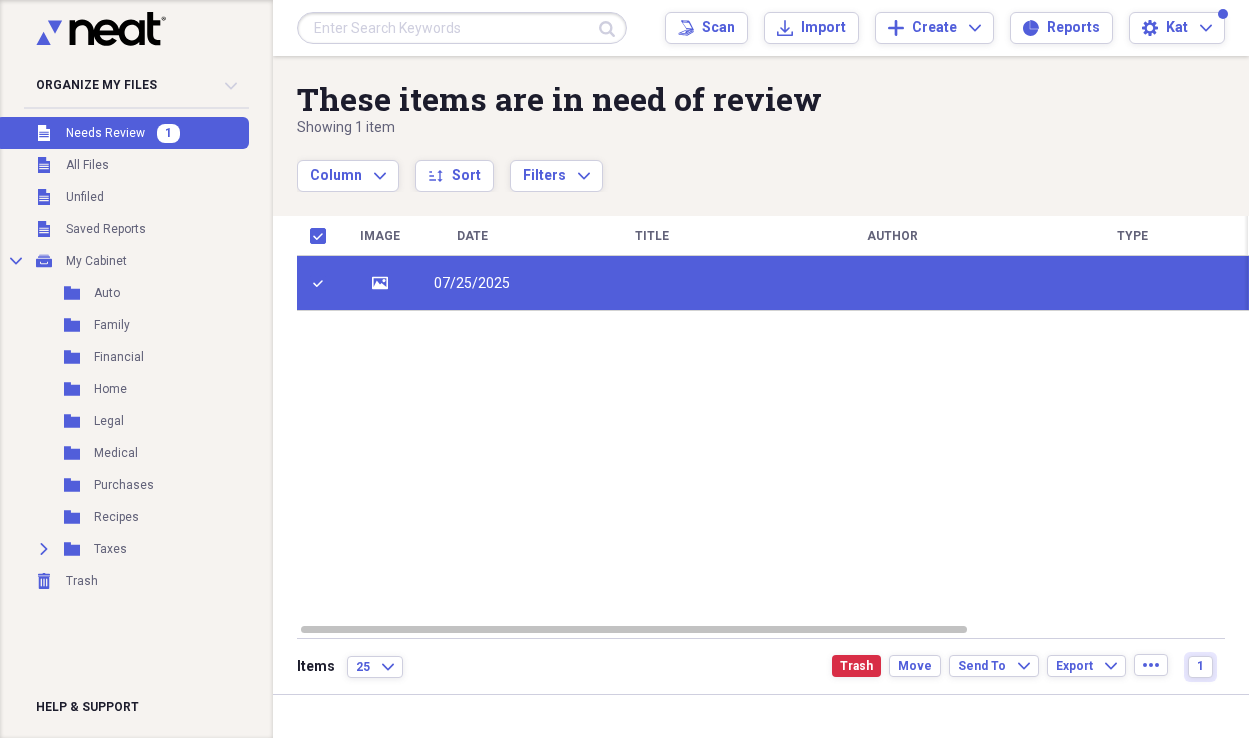click on "07/25/2025" at bounding box center (472, 284) 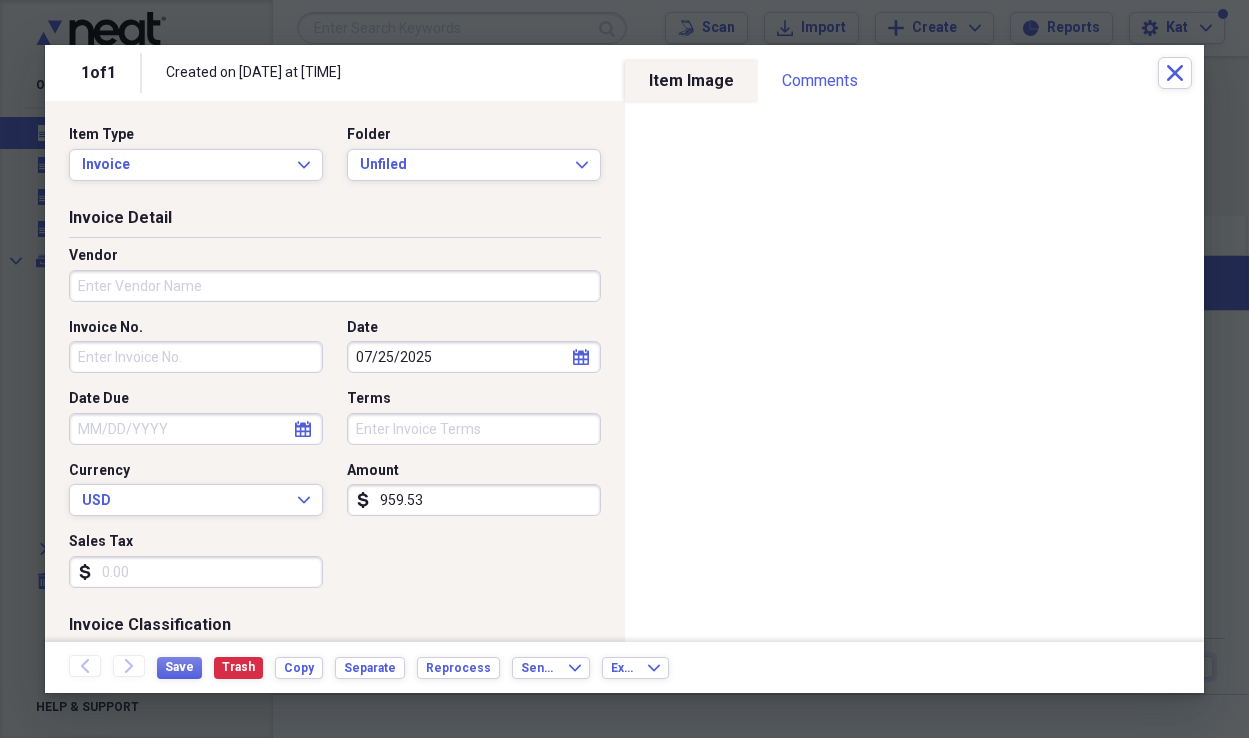 click on "Vendor" at bounding box center [335, 286] 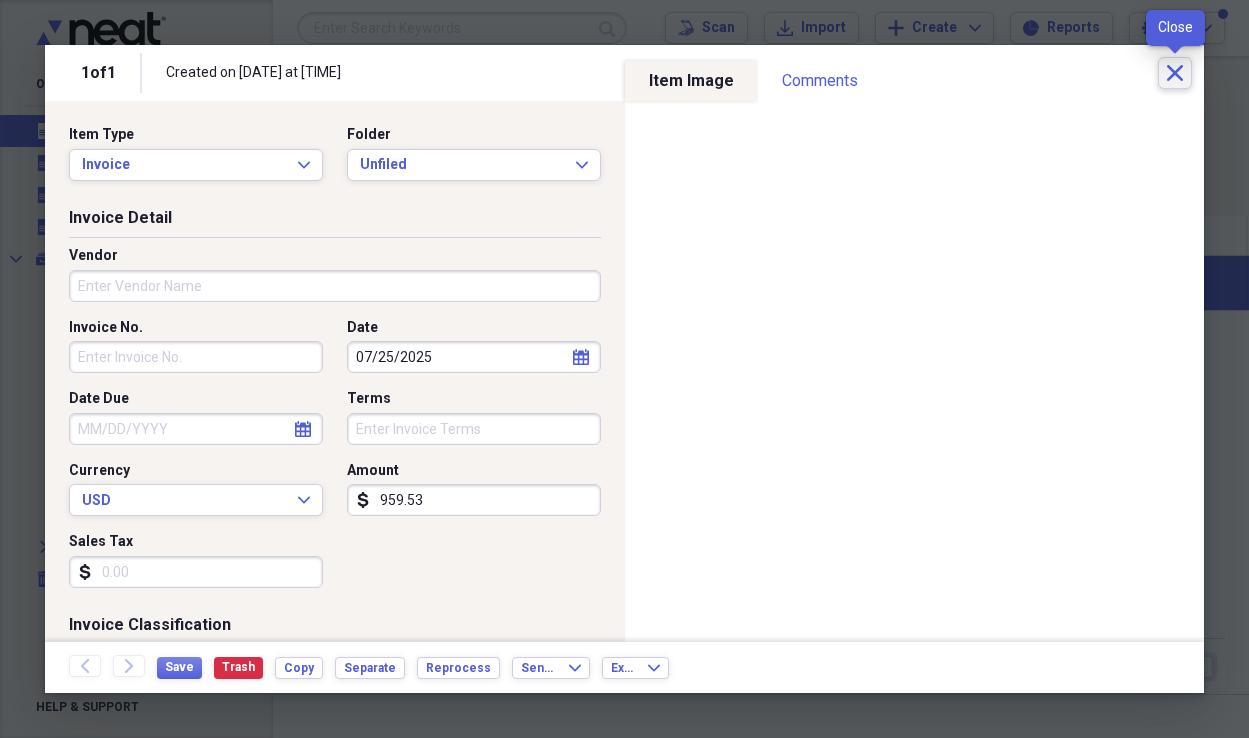 click on "Close" 